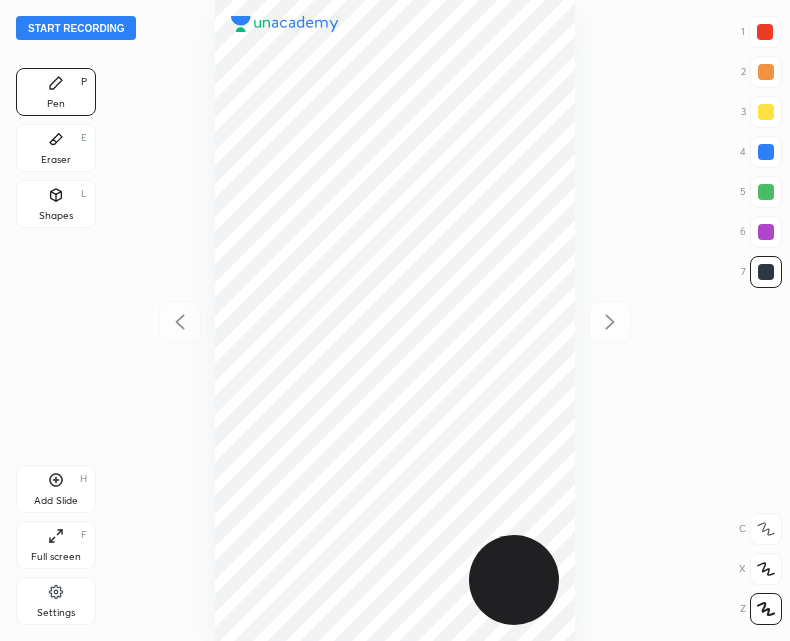 scroll, scrollTop: 0, scrollLeft: 0, axis: both 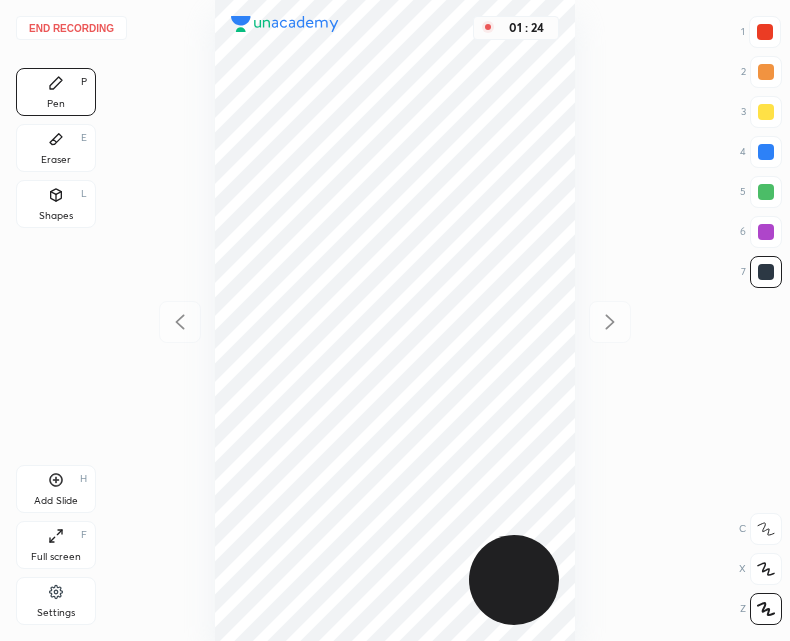 click on "Add Slide H" at bounding box center (56, 489) 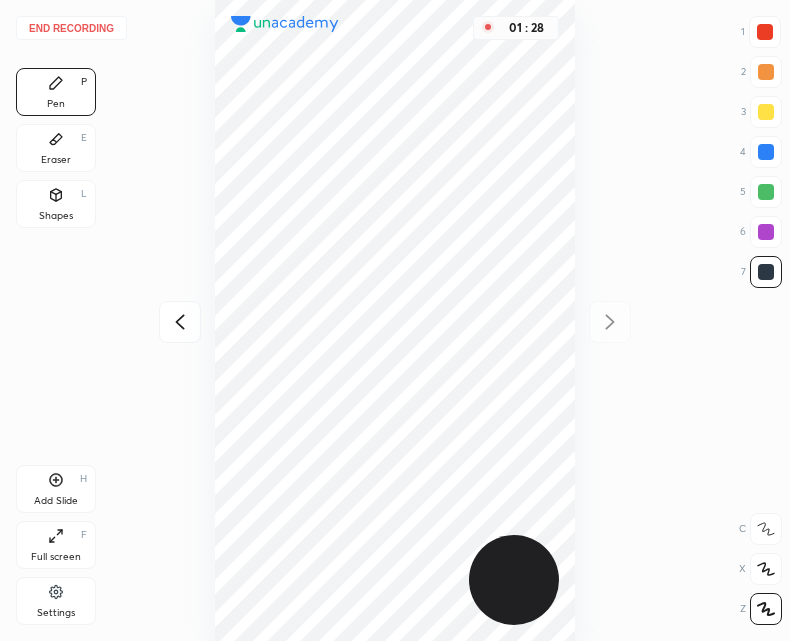 click 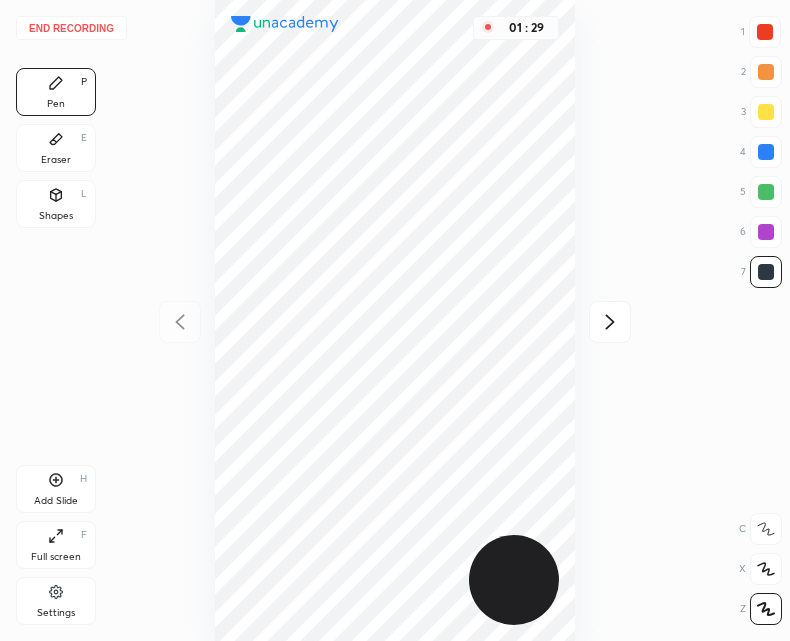 click on "End recording 1 2 3 4 5 6 7 R O A L C X Z   Erase all C X Z Pen P Eraser E Shapes L Add Slide H Full screen F Settings 01 : 29" at bounding box center (395, 320) 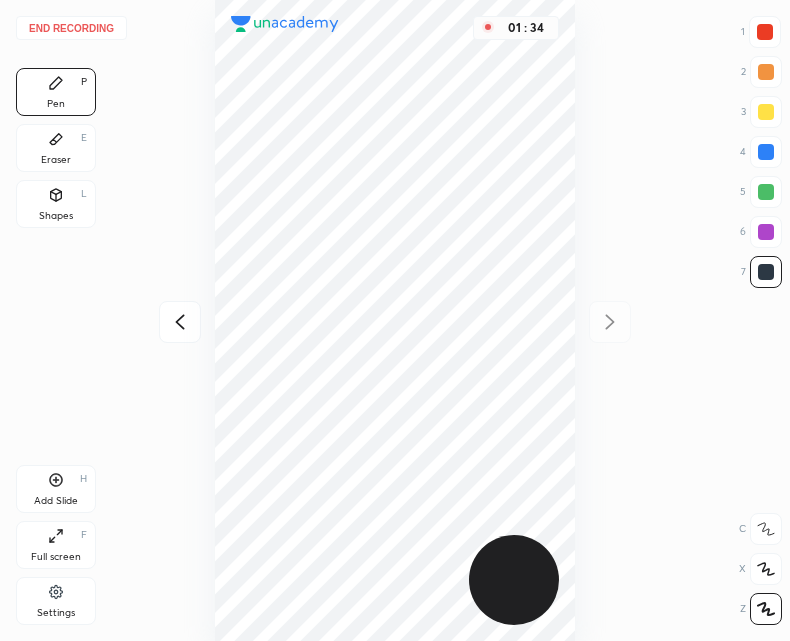 click 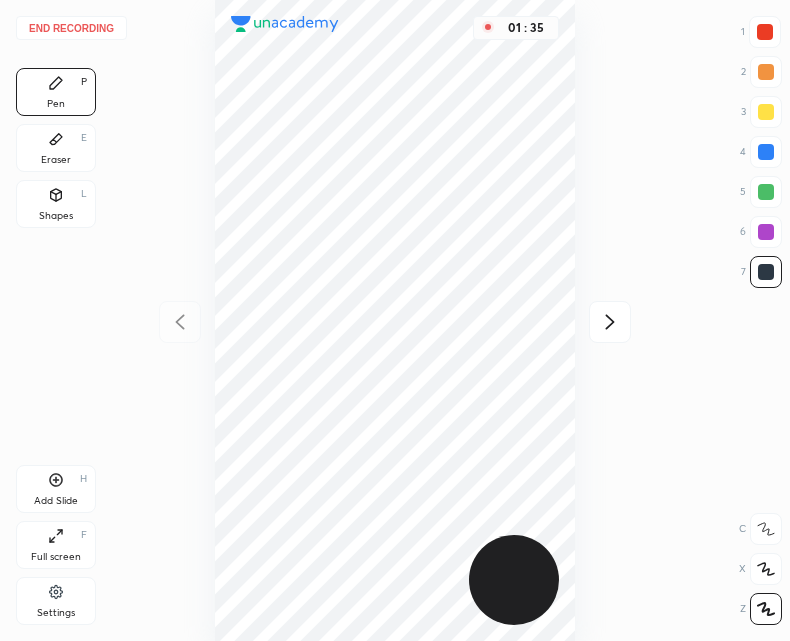 click 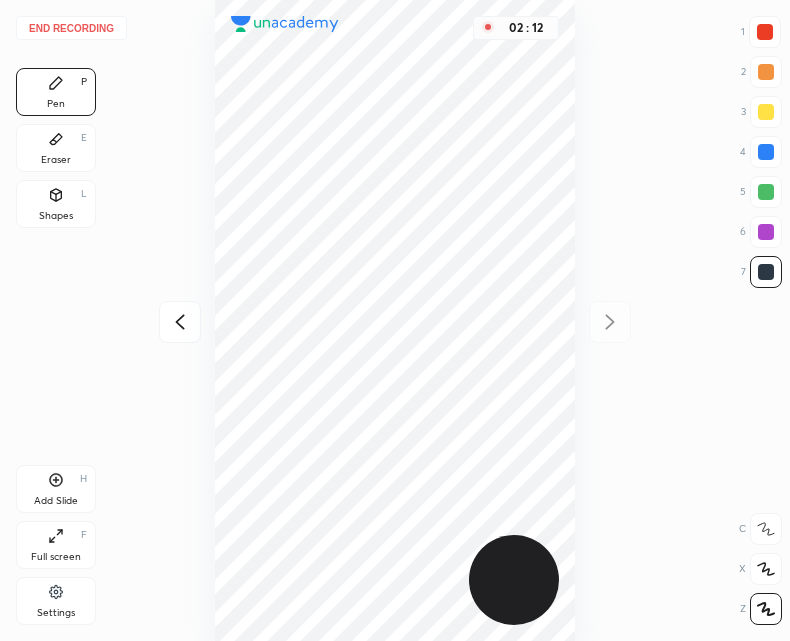 click on "Add Slide H" at bounding box center (56, 489) 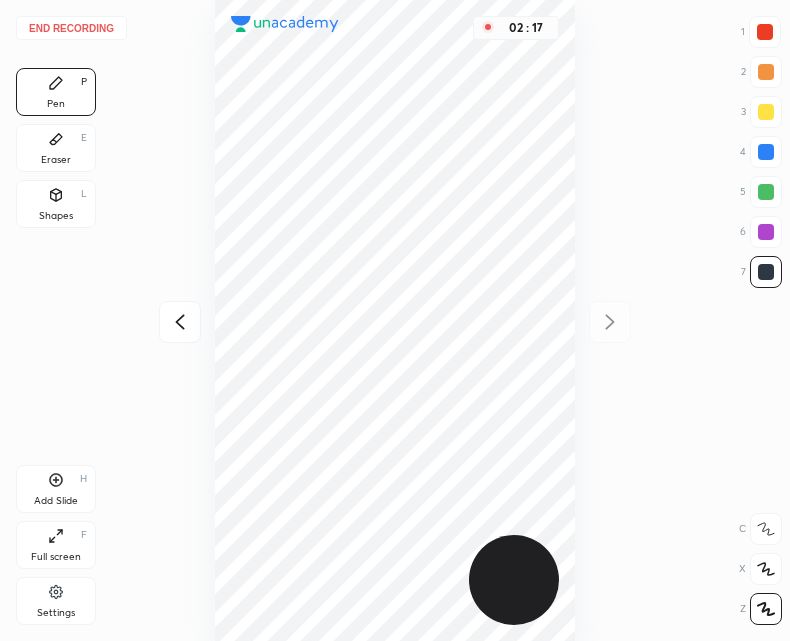 click at bounding box center [180, 322] 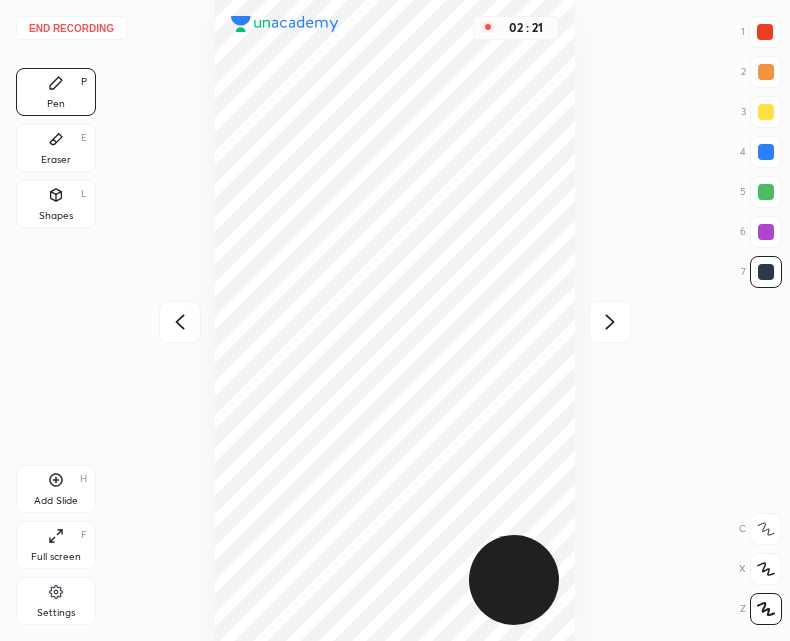 click 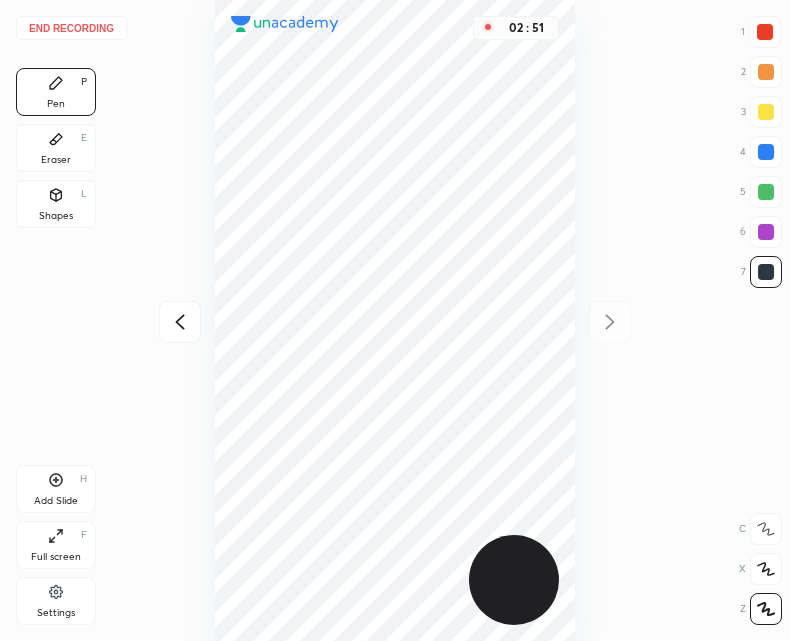 click on "Add Slide H" at bounding box center [56, 489] 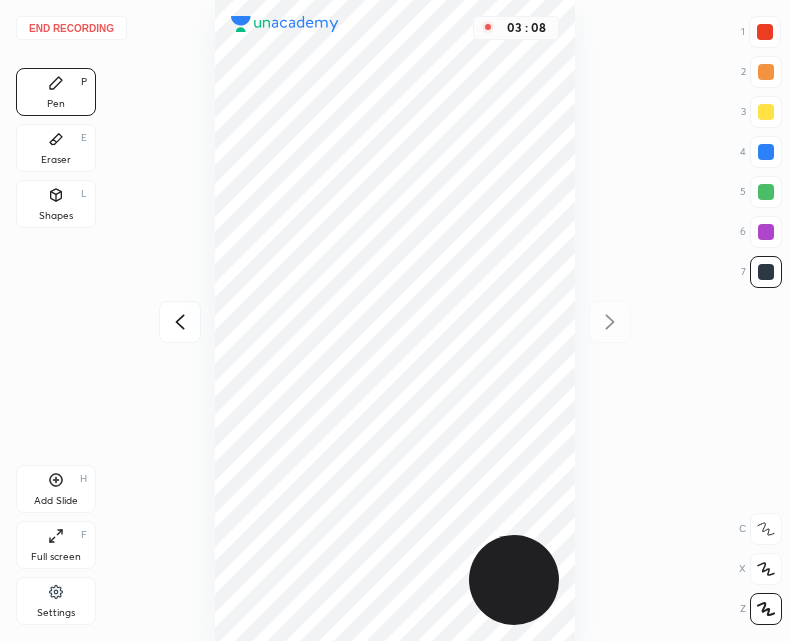 click on "End recording" at bounding box center [71, 28] 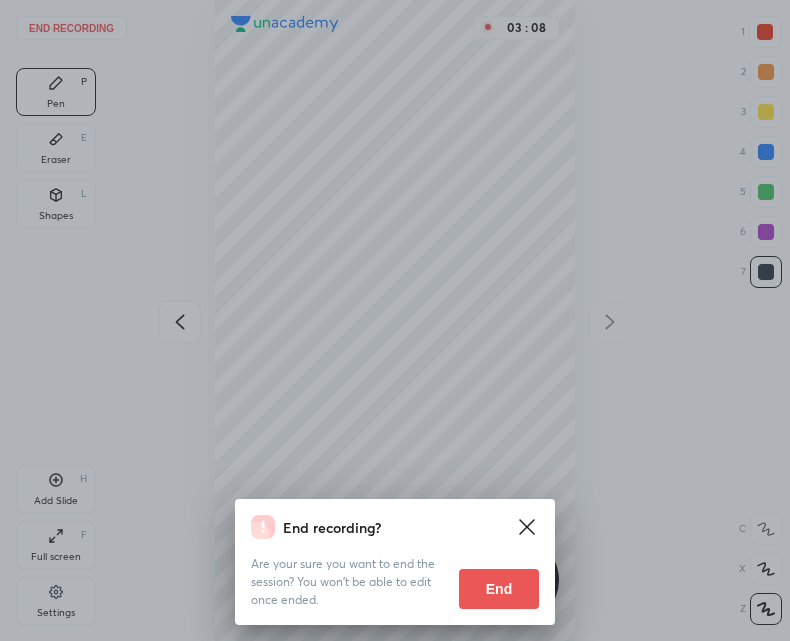 click on "End" at bounding box center (499, 589) 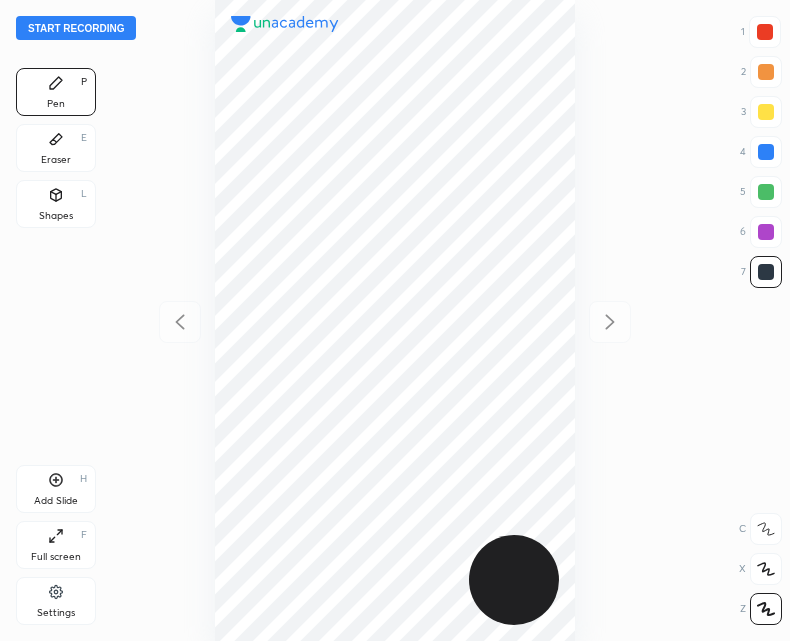 scroll, scrollTop: 0, scrollLeft: 0, axis: both 